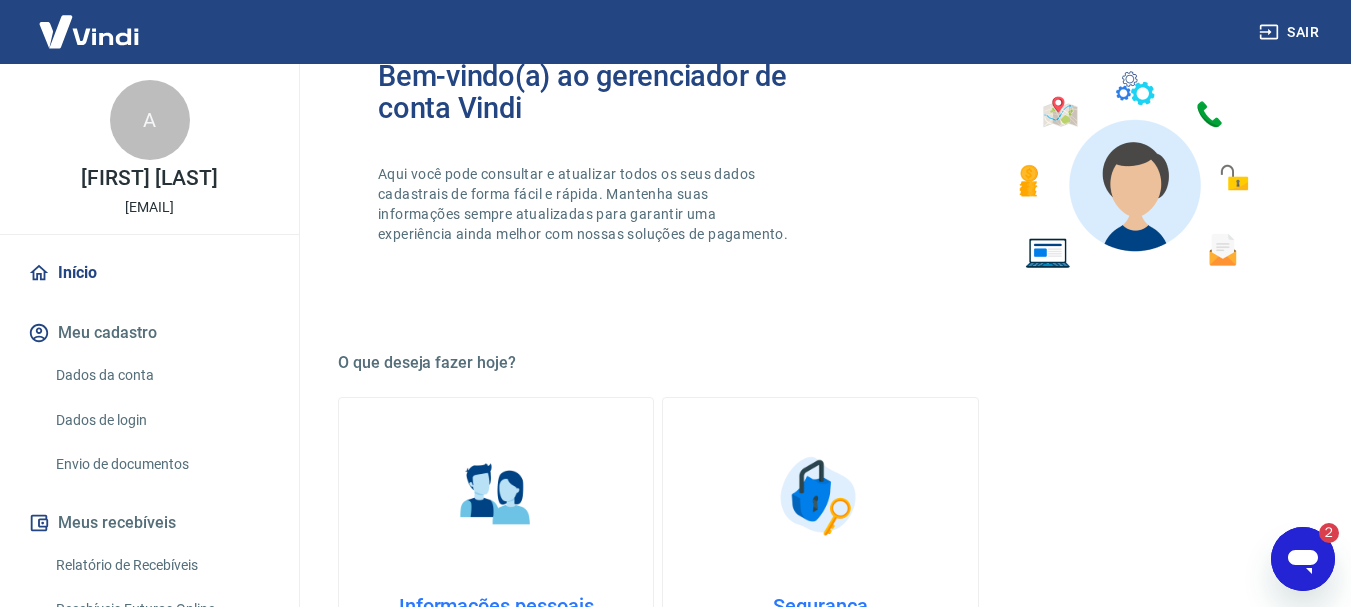 scroll, scrollTop: 700, scrollLeft: 0, axis: vertical 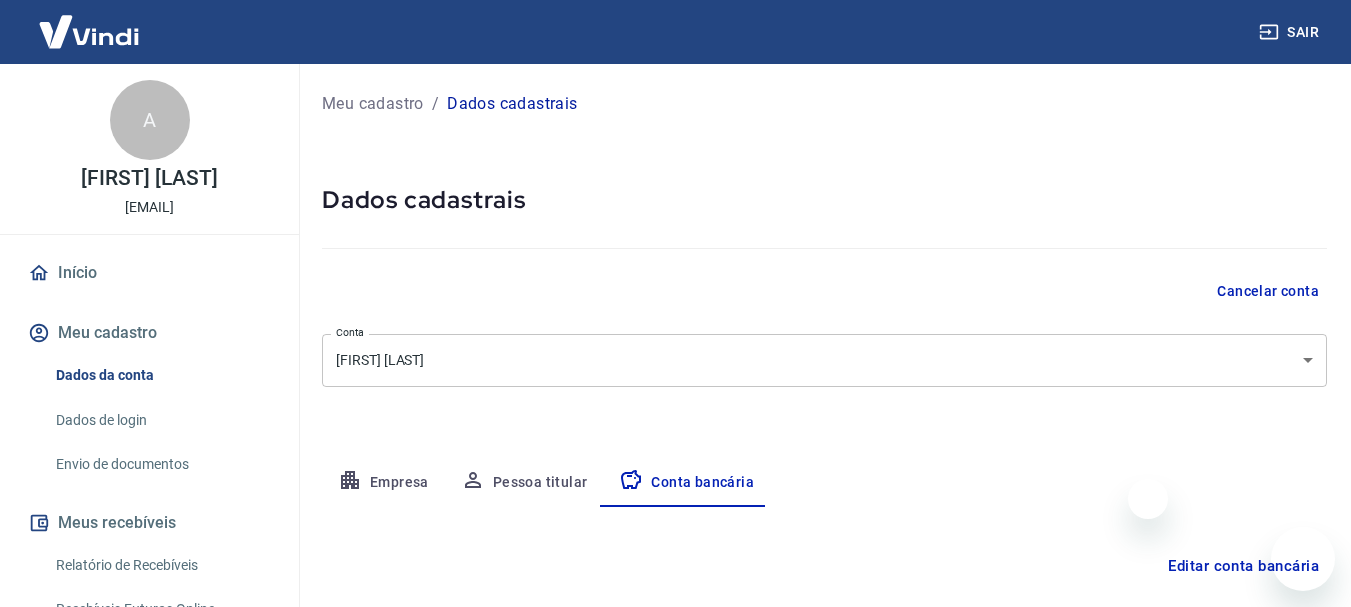 select on "3" 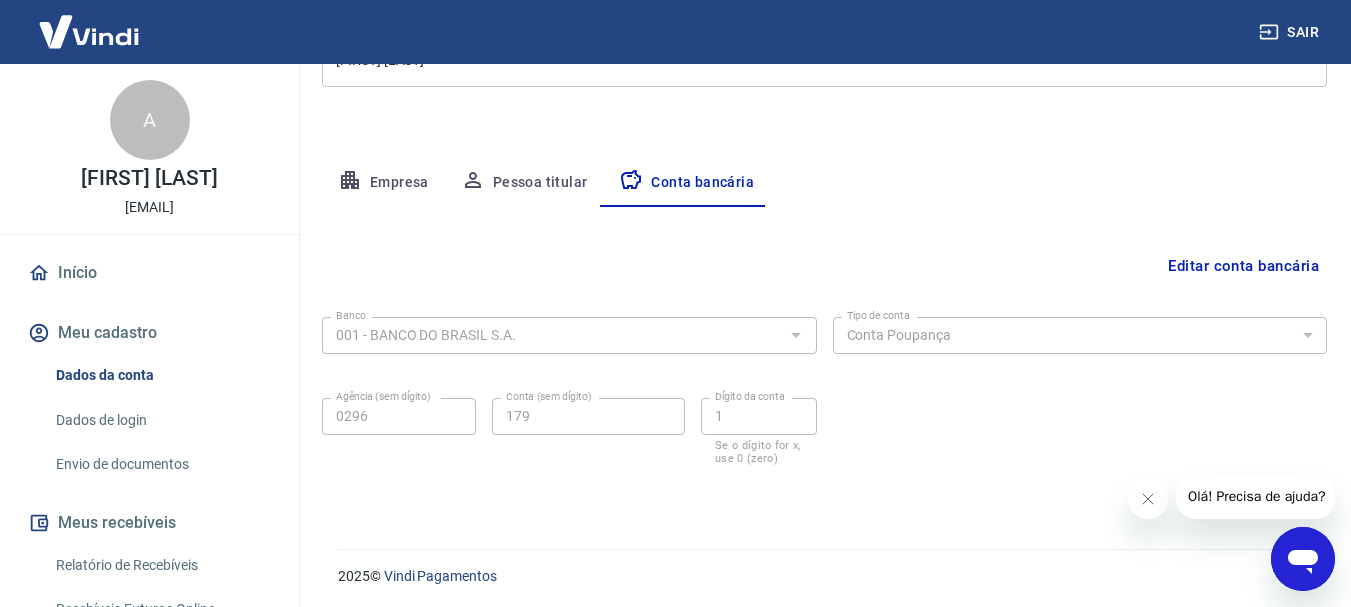 scroll, scrollTop: 0, scrollLeft: 0, axis: both 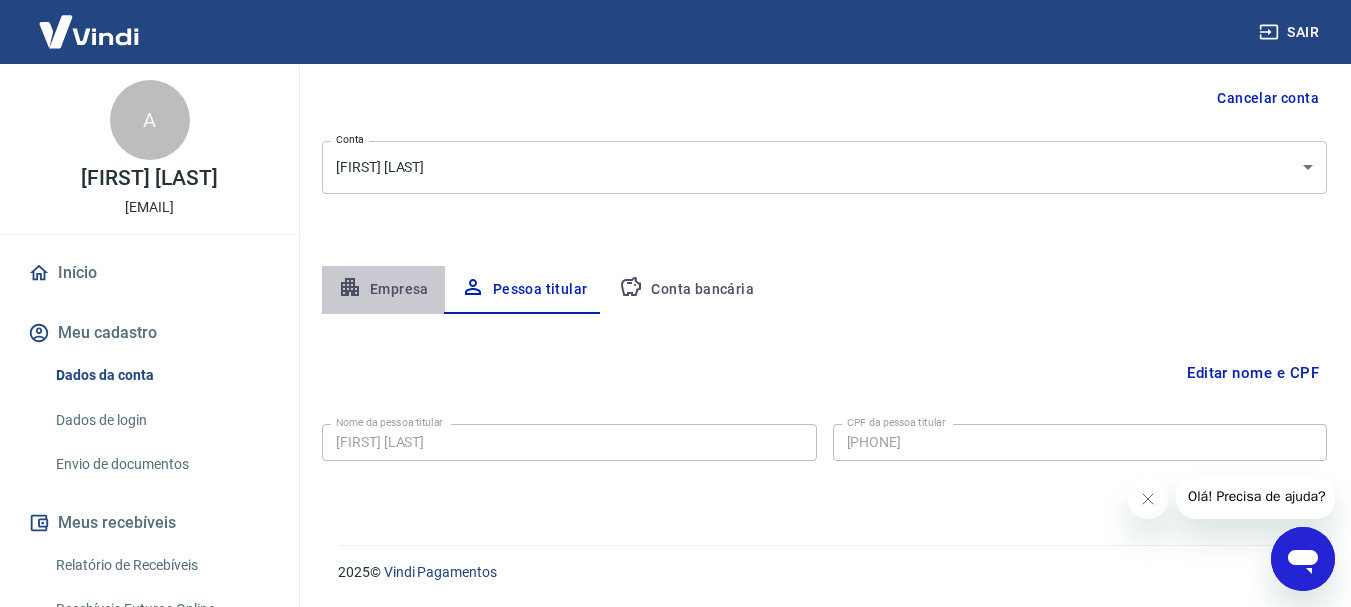 click on "Empresa" at bounding box center [383, 290] 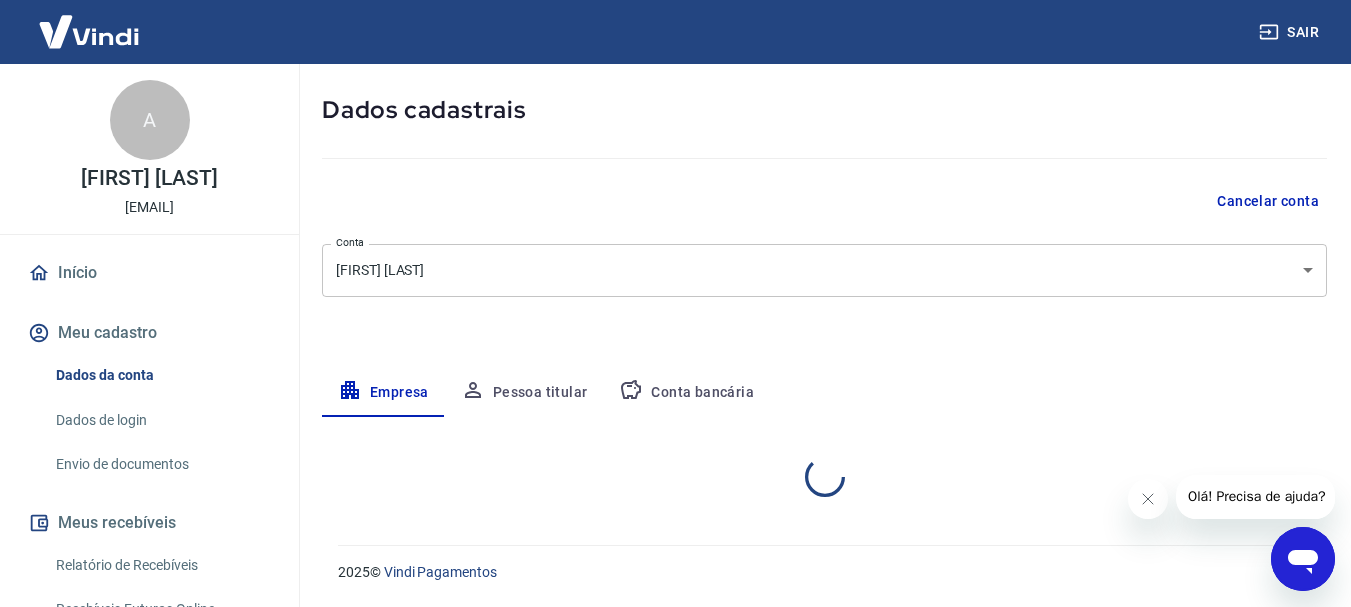 select on "RJ" 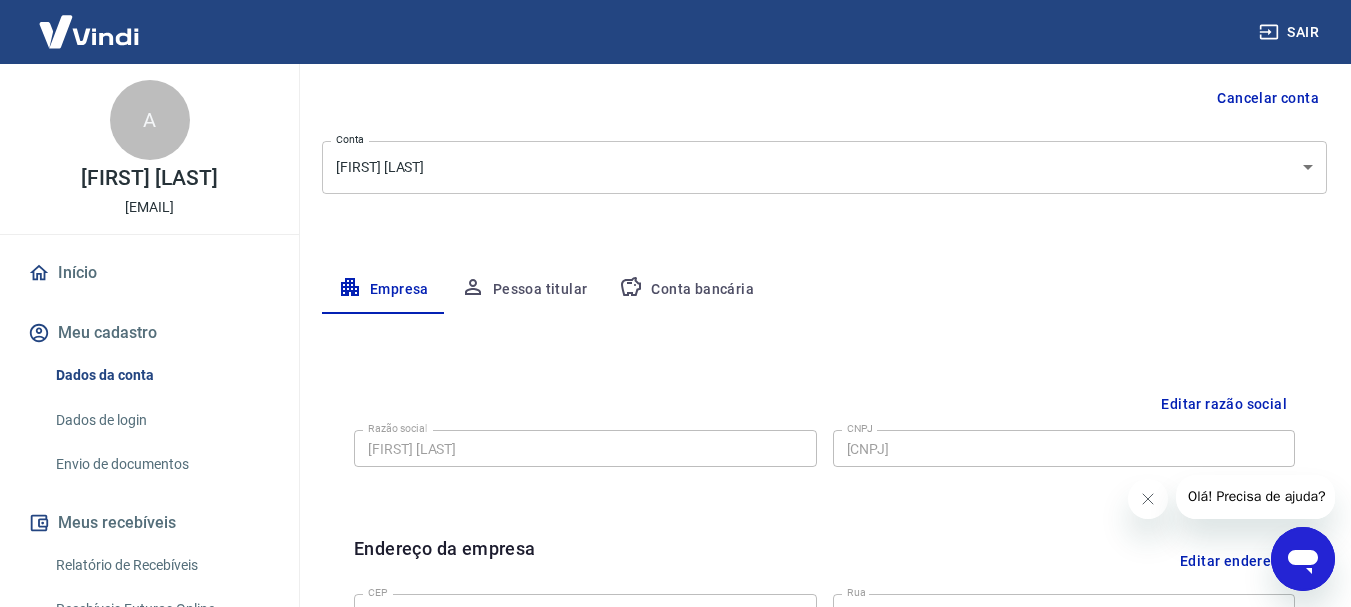 scroll, scrollTop: 393, scrollLeft: 0, axis: vertical 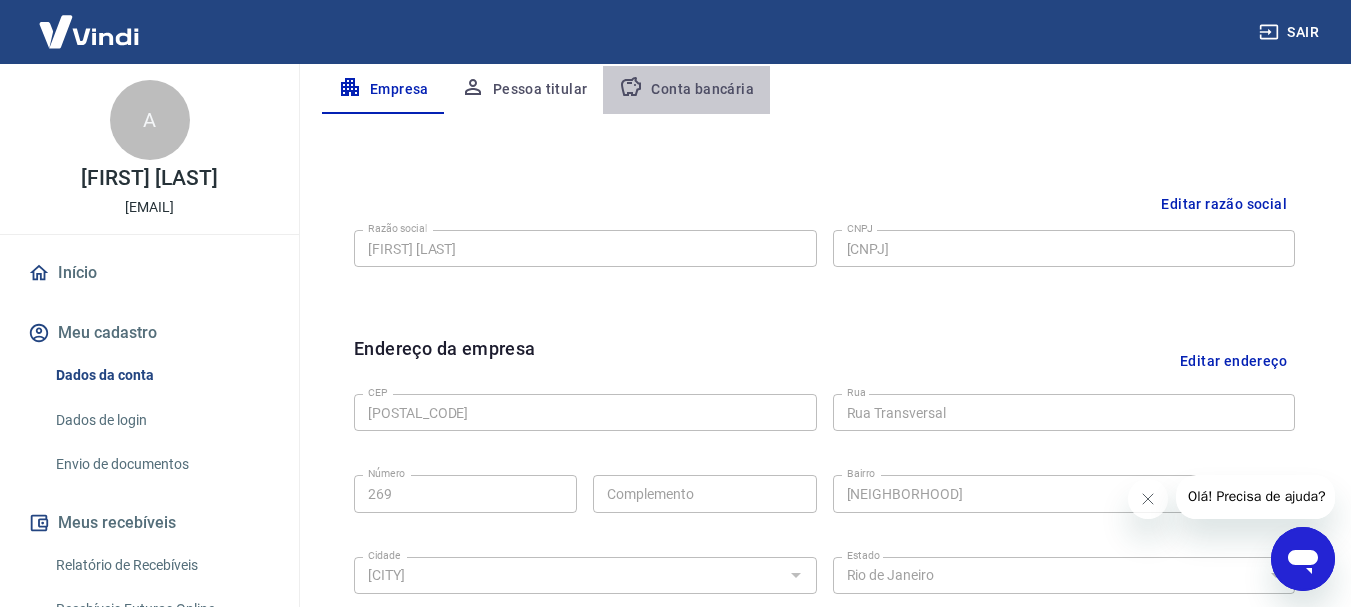 click on "Conta bancária" at bounding box center [686, 90] 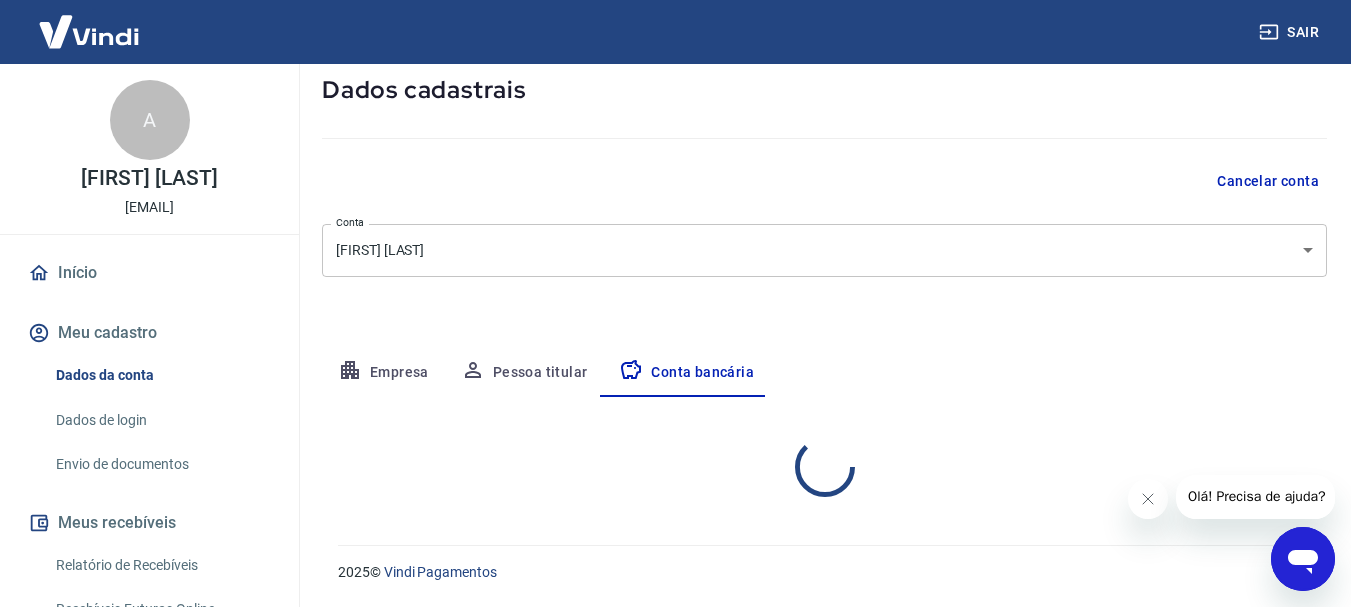 select on "3" 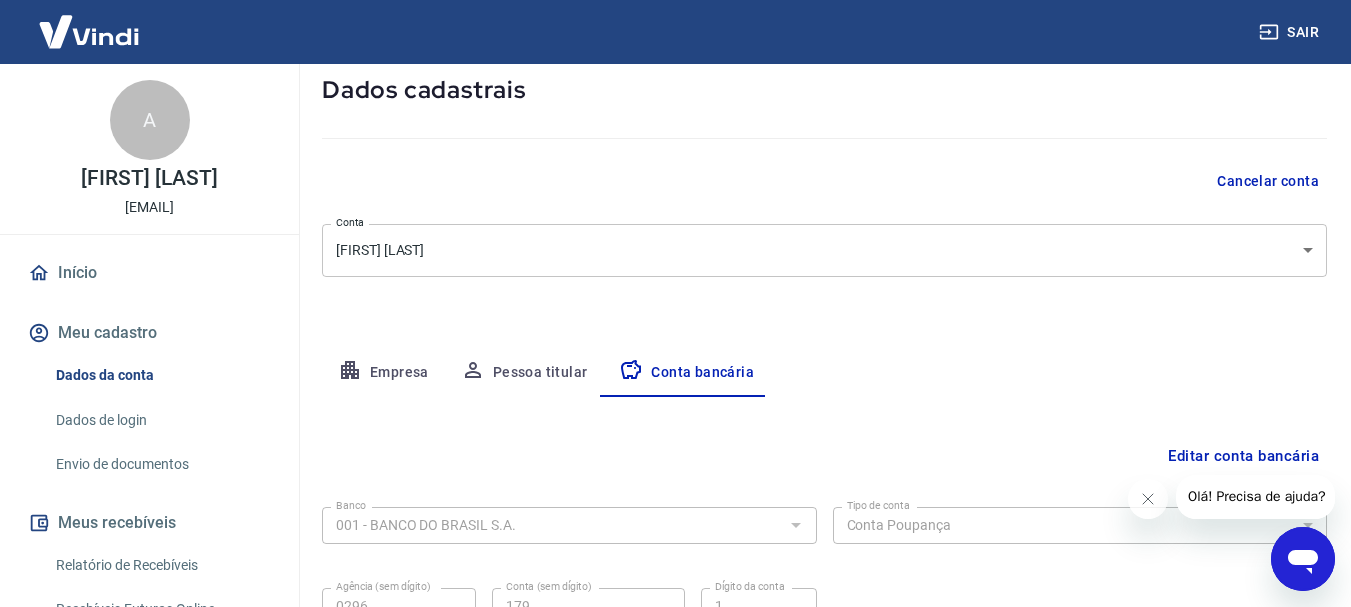 scroll, scrollTop: 304, scrollLeft: 0, axis: vertical 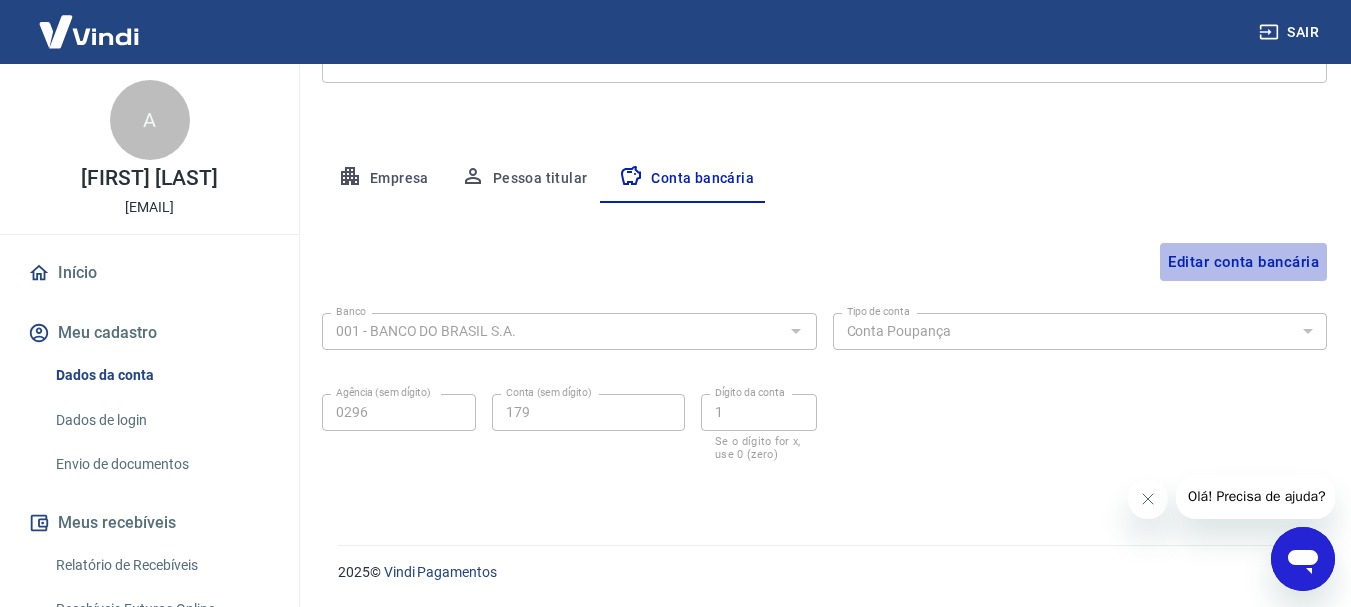 click on "Editar conta bancária" at bounding box center [1243, 262] 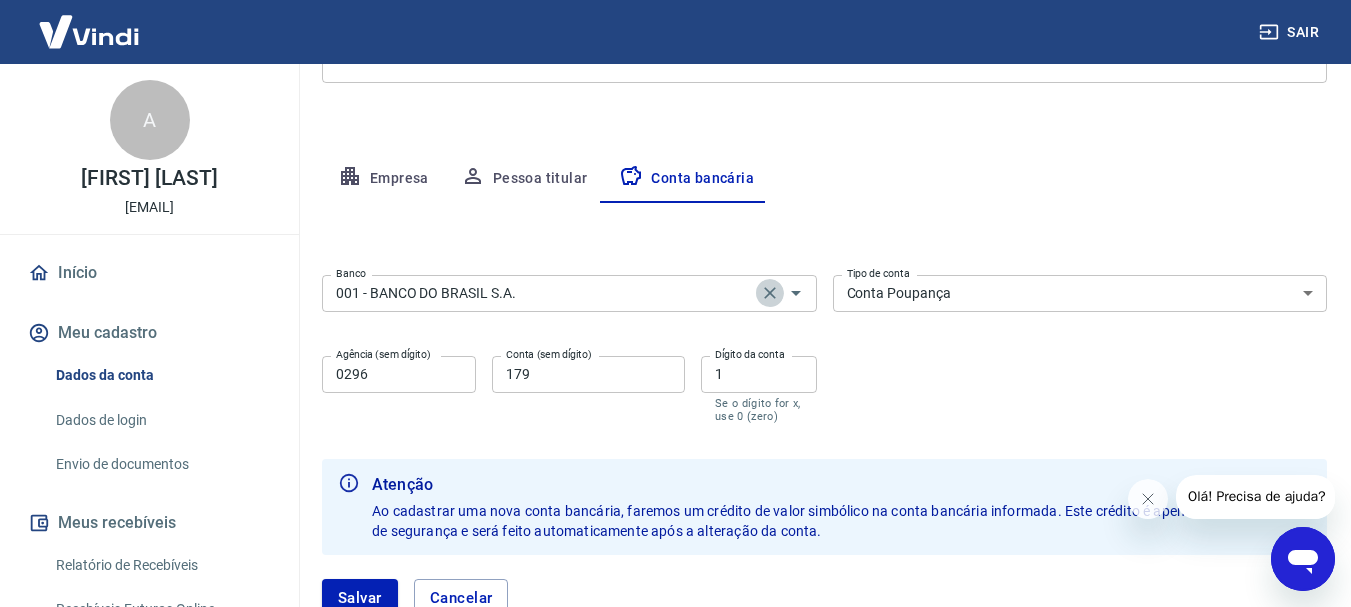 click 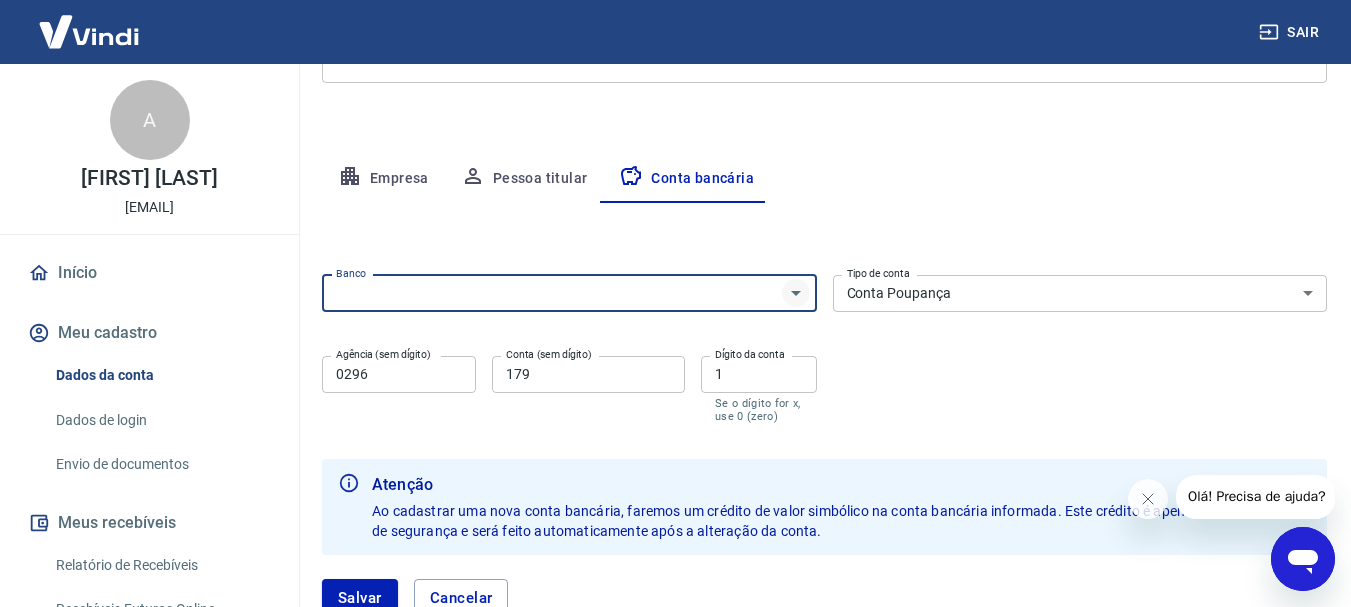 click 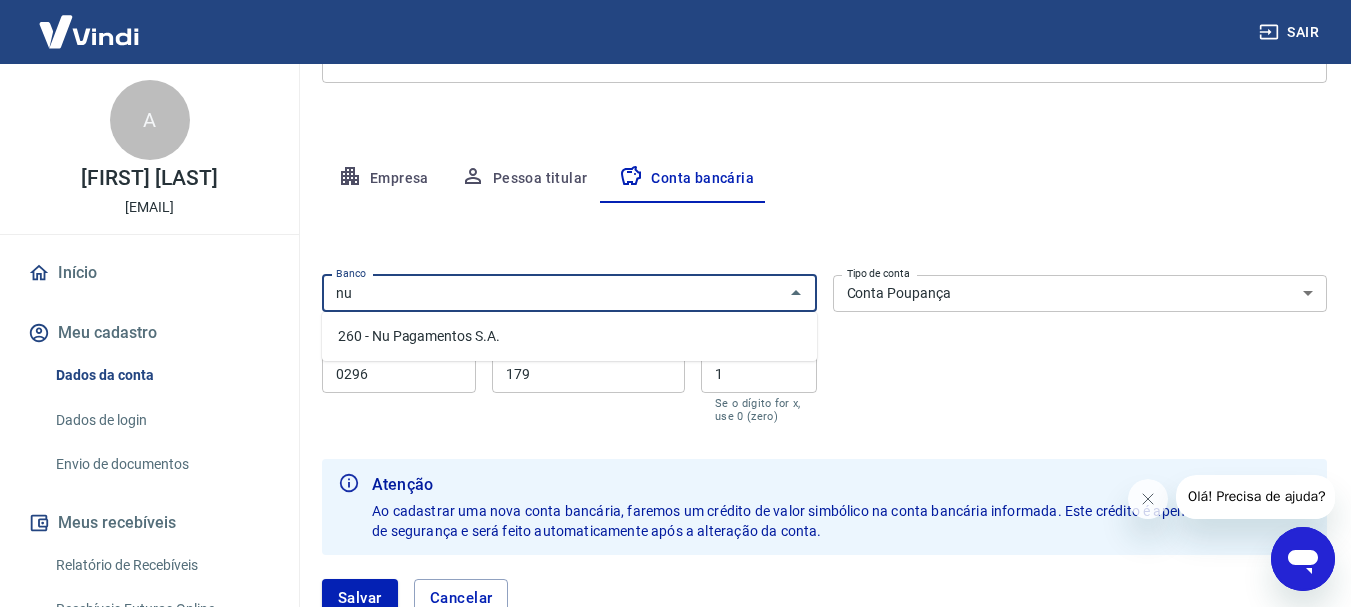 click on "260 - Nu Pagamentos S.A." at bounding box center [569, 336] 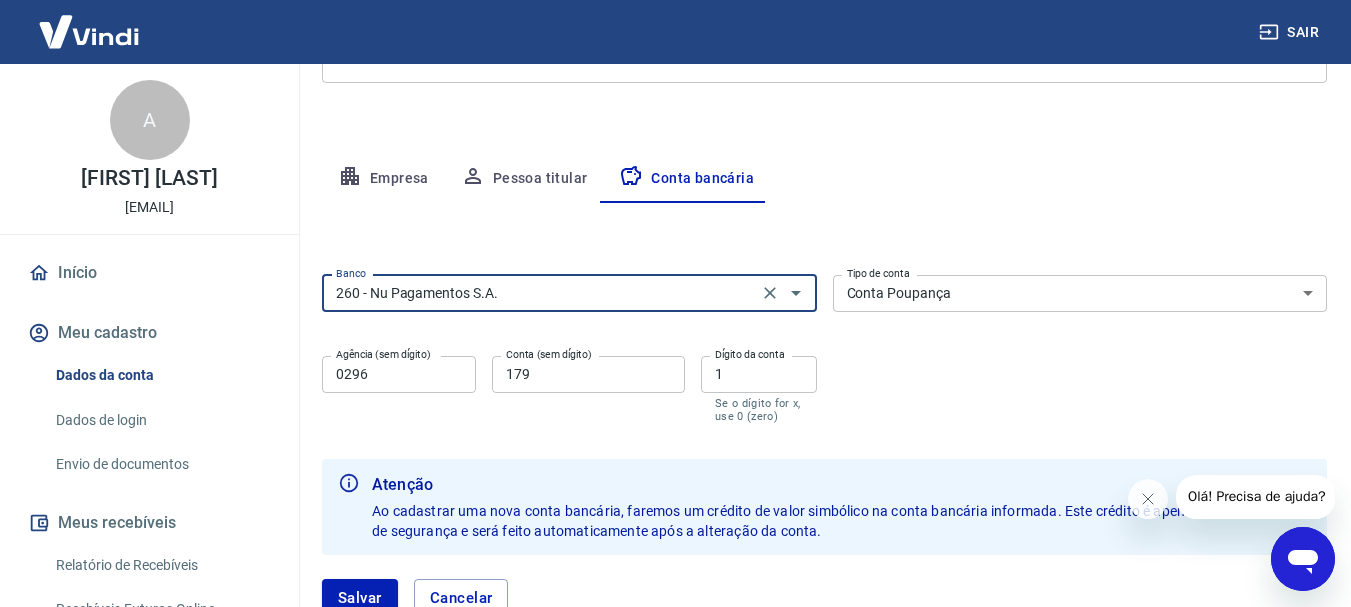 type on "260 - Nu Pagamentos S.A." 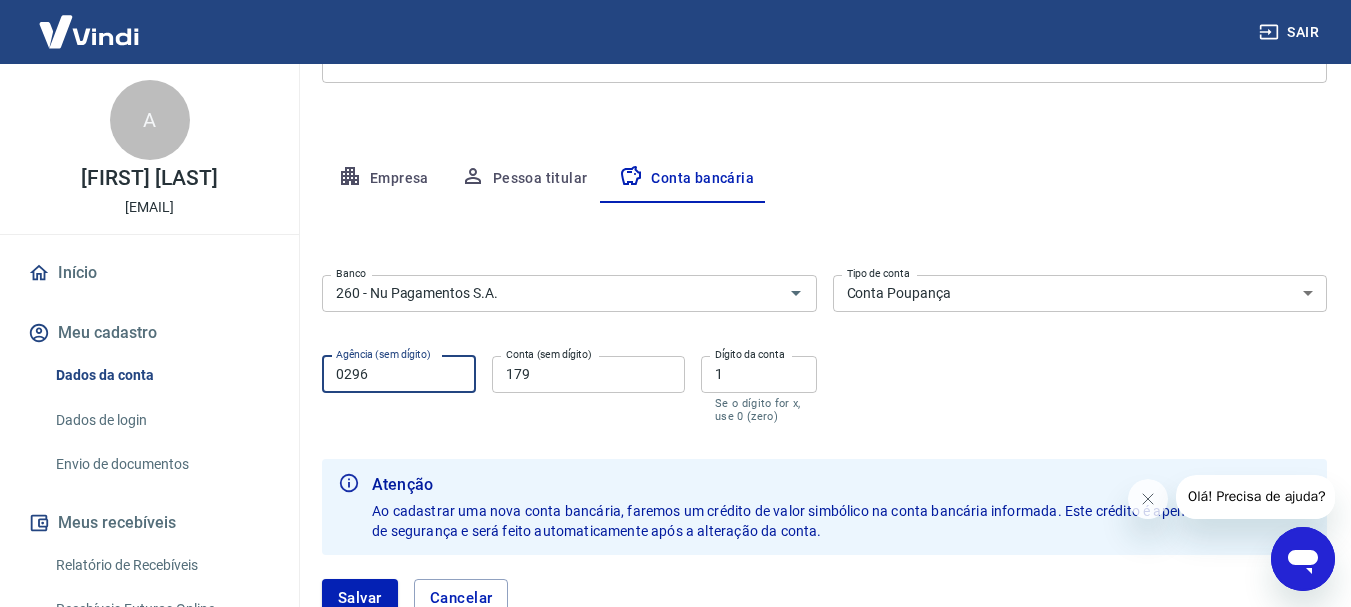 drag, startPoint x: 392, startPoint y: 385, endPoint x: 241, endPoint y: 390, distance: 151.08276 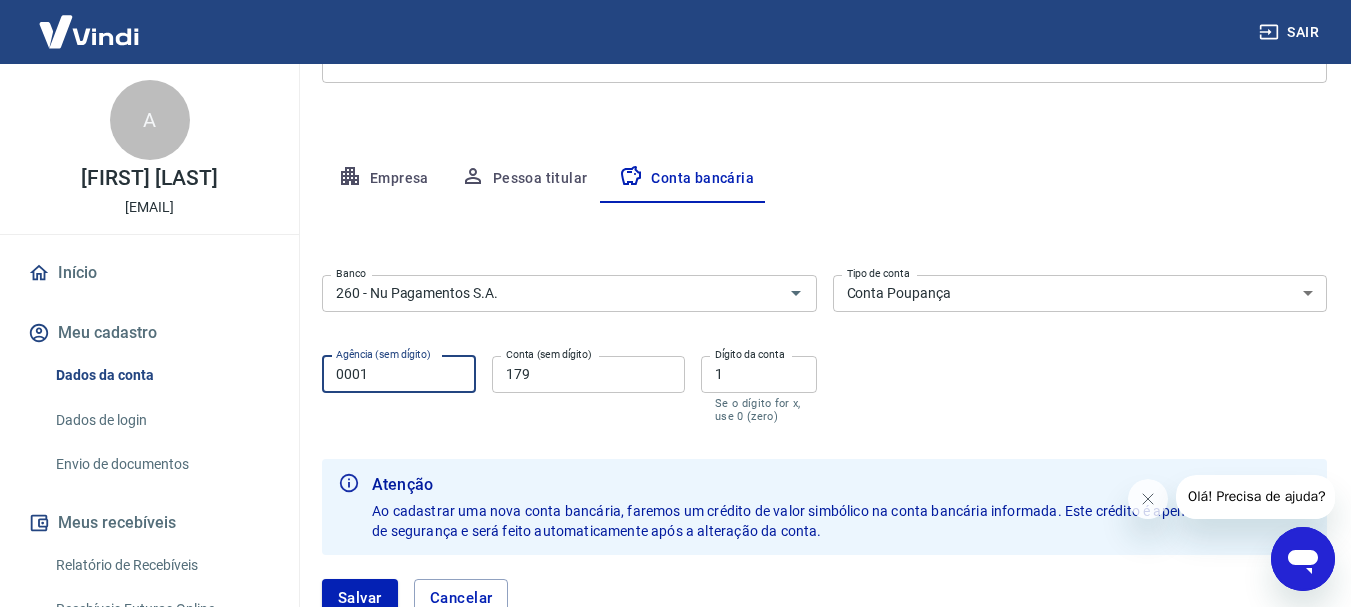 type on "0001" 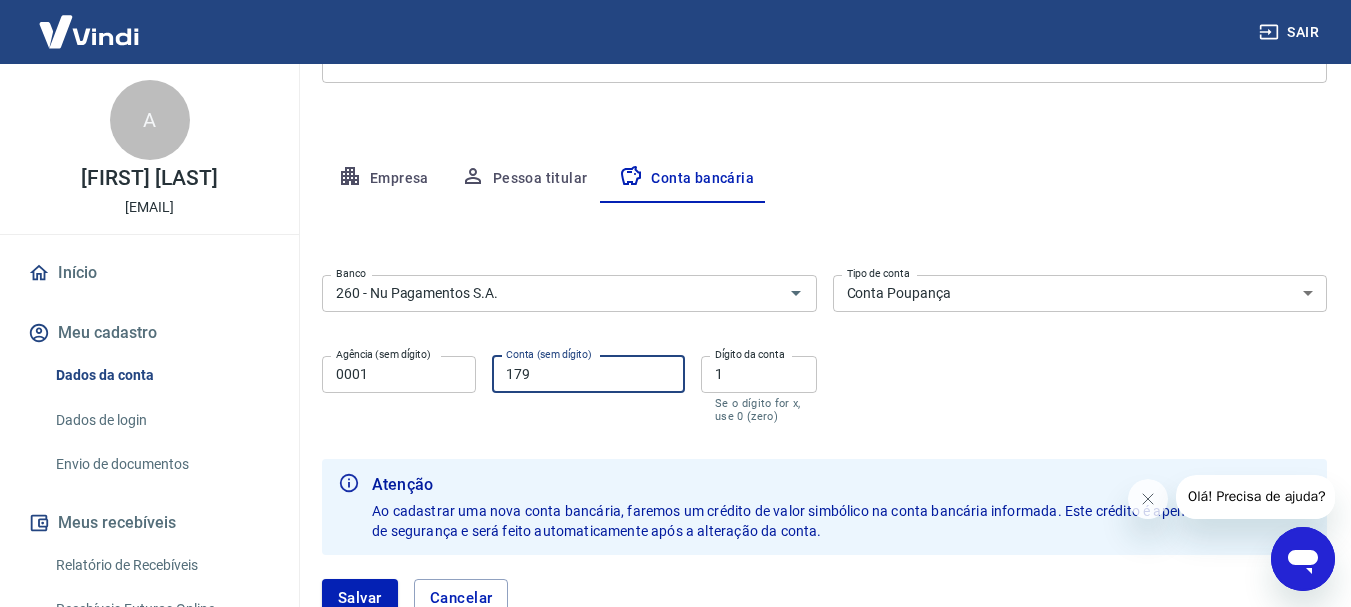 drag, startPoint x: 553, startPoint y: 373, endPoint x: 483, endPoint y: 373, distance: 70 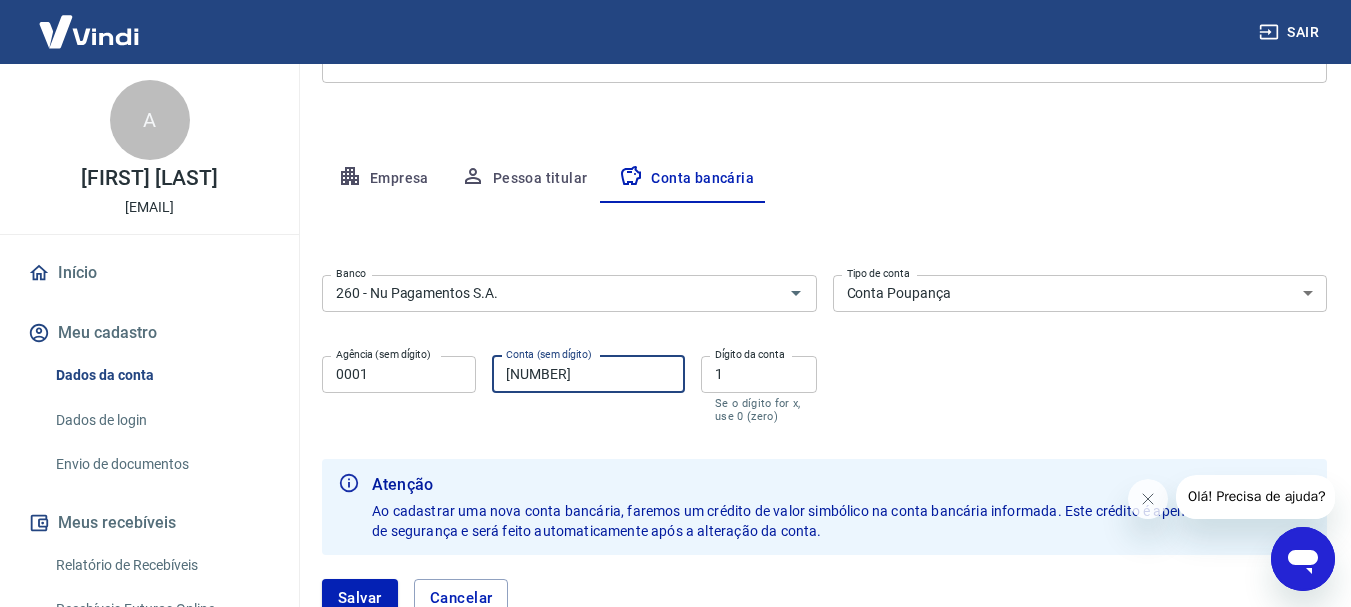 type on "[NUMBER]" 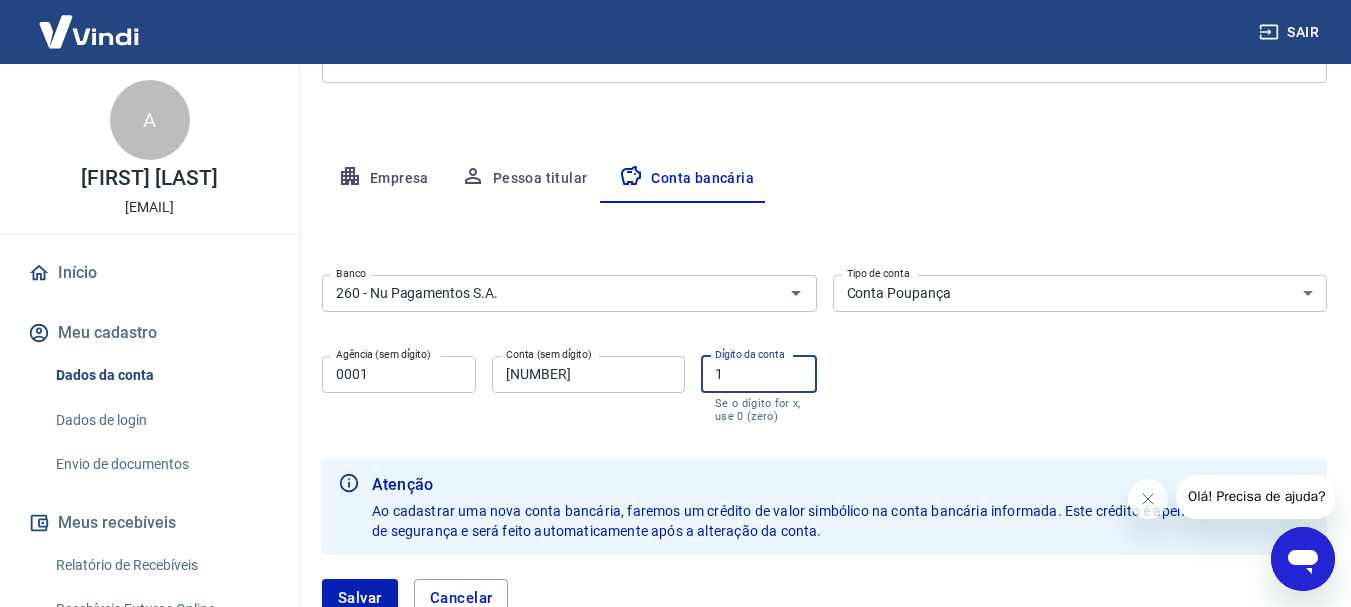 drag, startPoint x: 731, startPoint y: 376, endPoint x: 701, endPoint y: 374, distance: 30.066593 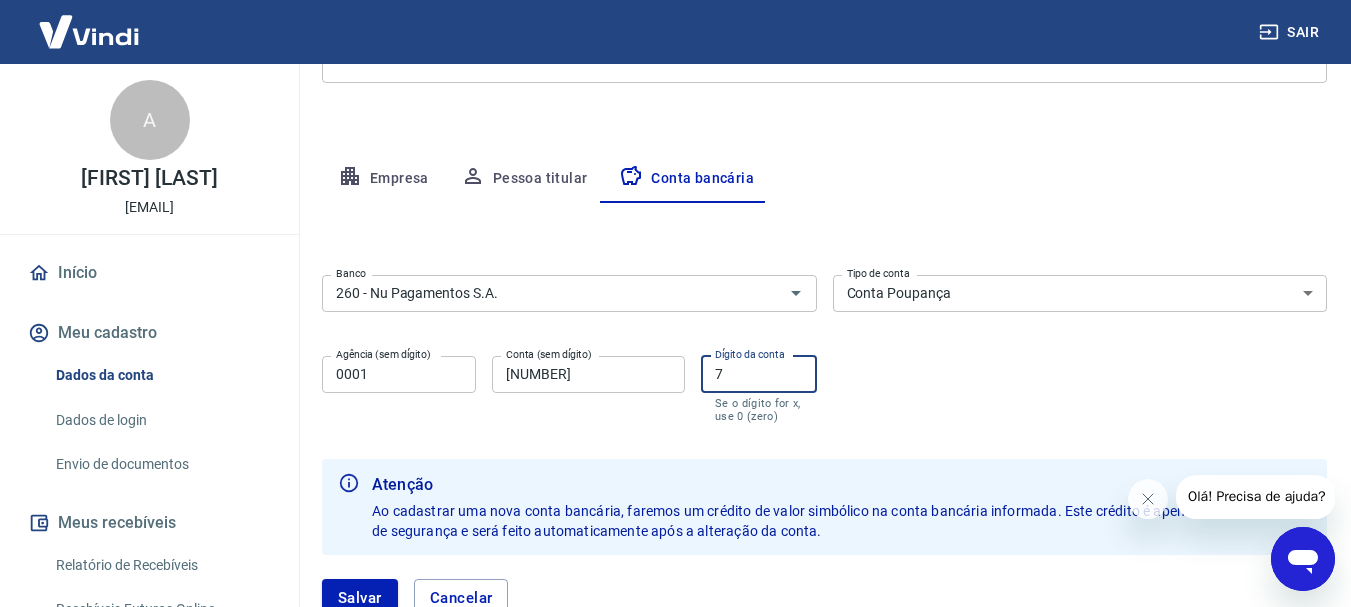 scroll, scrollTop: 448, scrollLeft: 0, axis: vertical 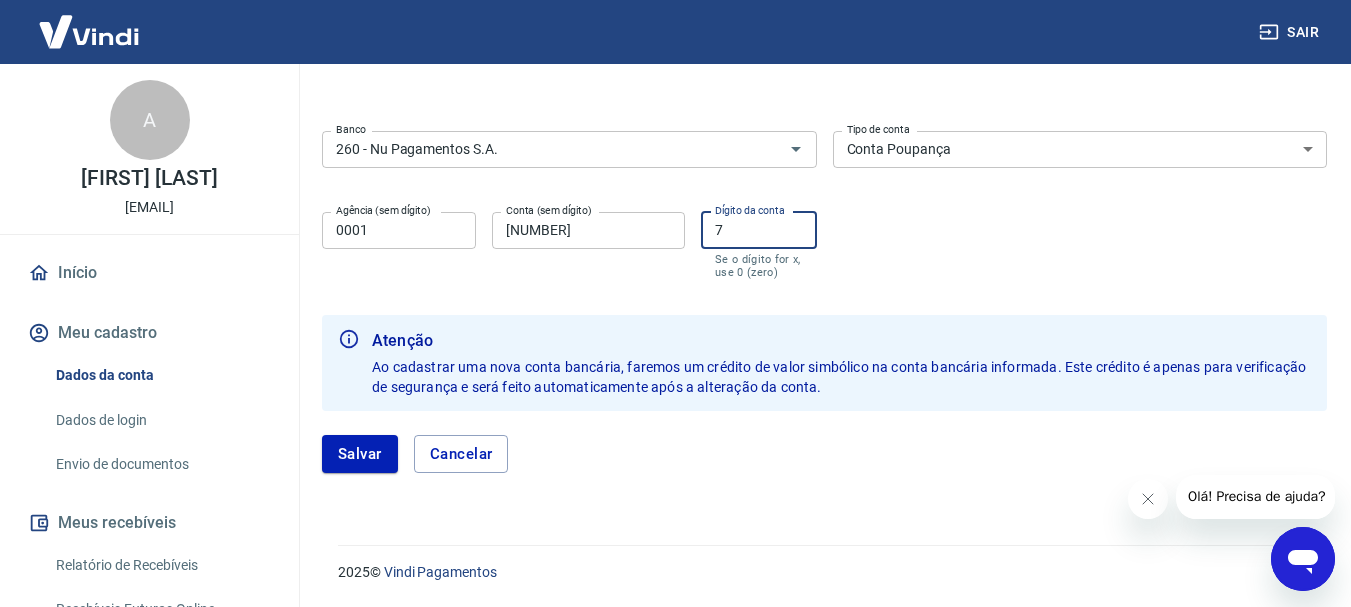 type on "7" 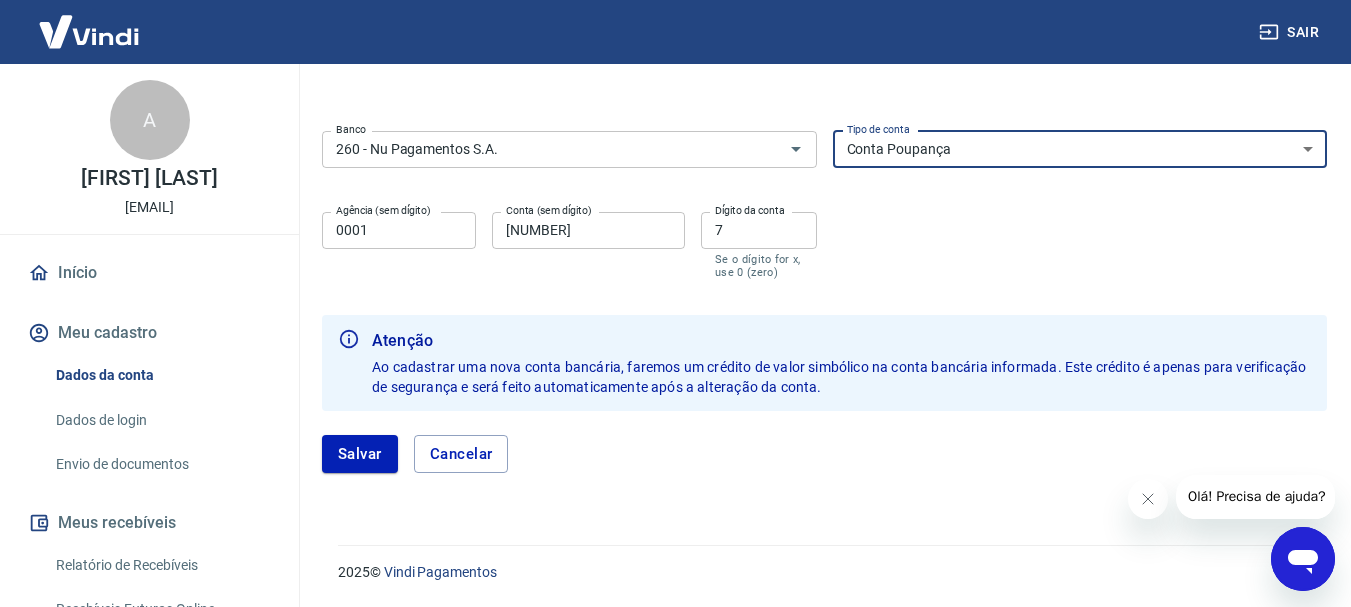 select on "1" 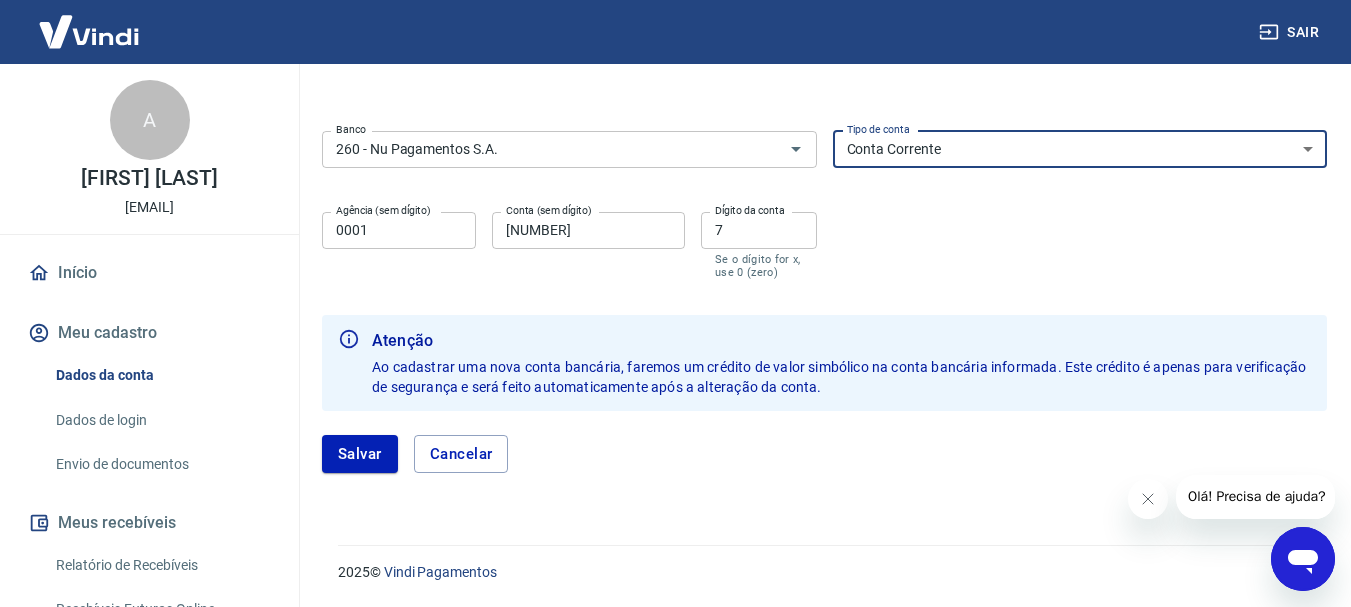 click on "Conta Corrente Conta Poupança" at bounding box center [1080, 149] 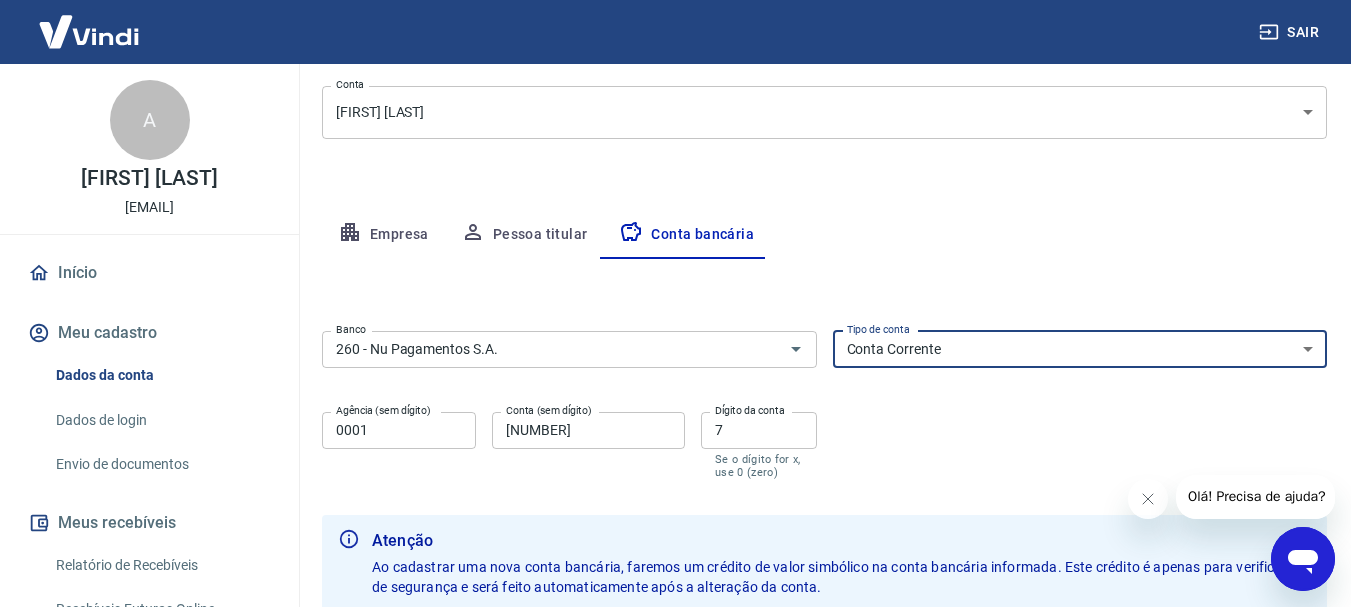 scroll, scrollTop: 448, scrollLeft: 0, axis: vertical 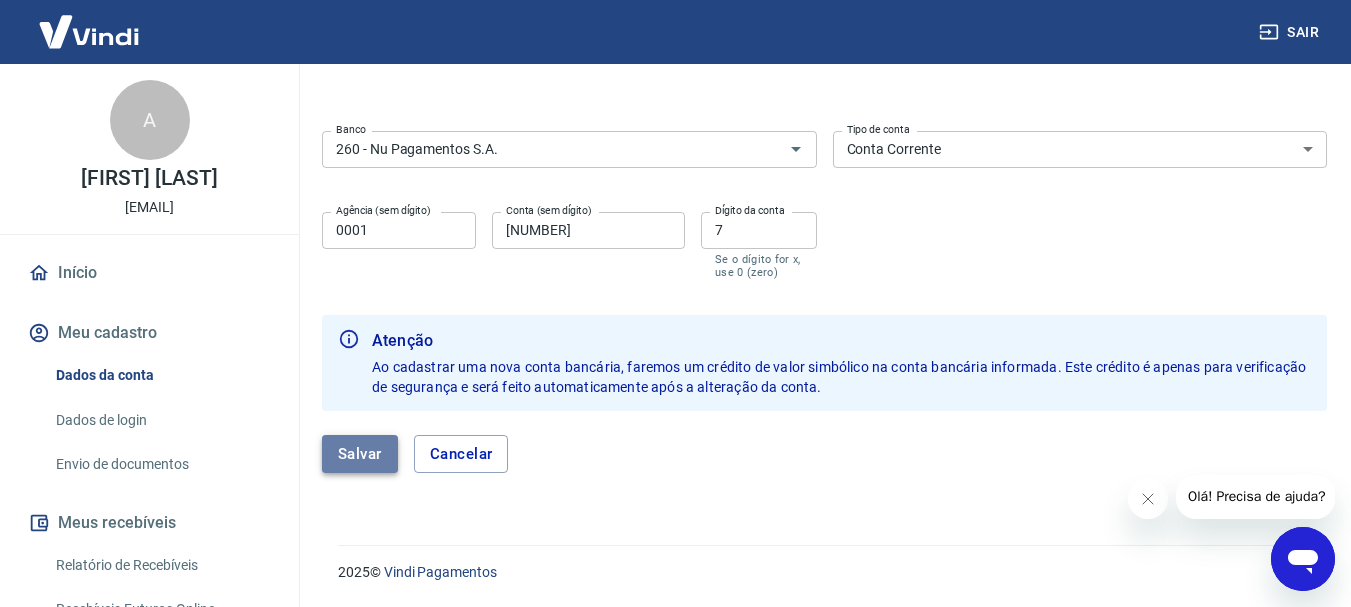 click on "Salvar" at bounding box center [360, 454] 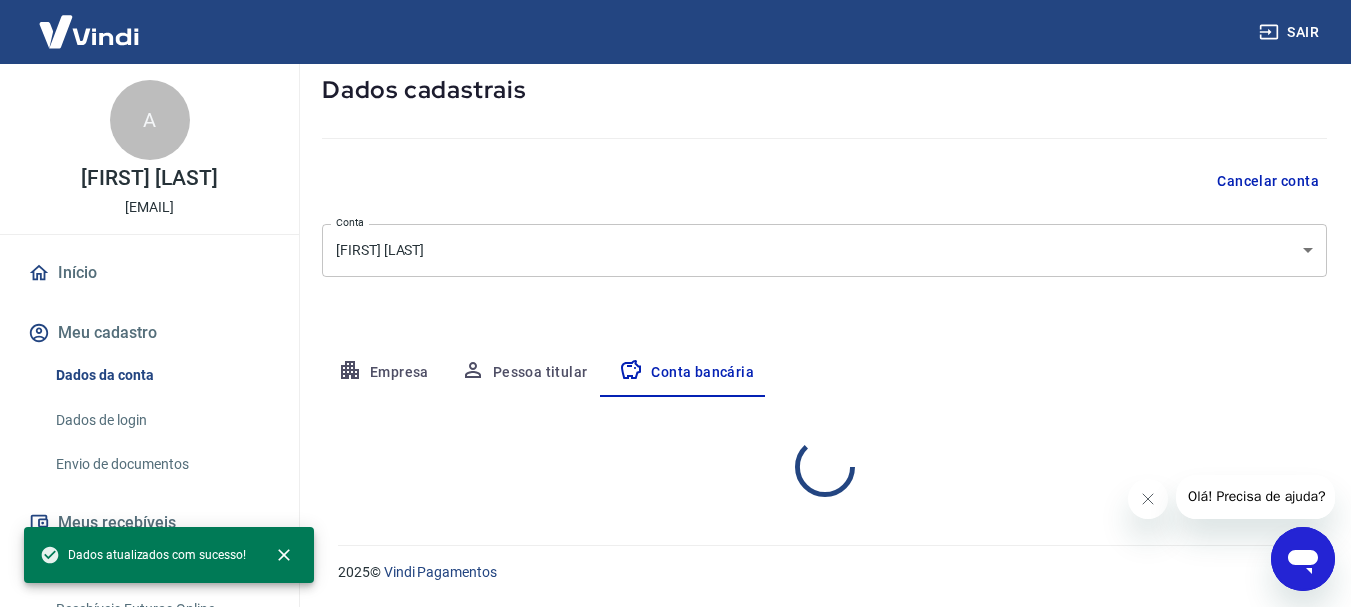 select on "1" 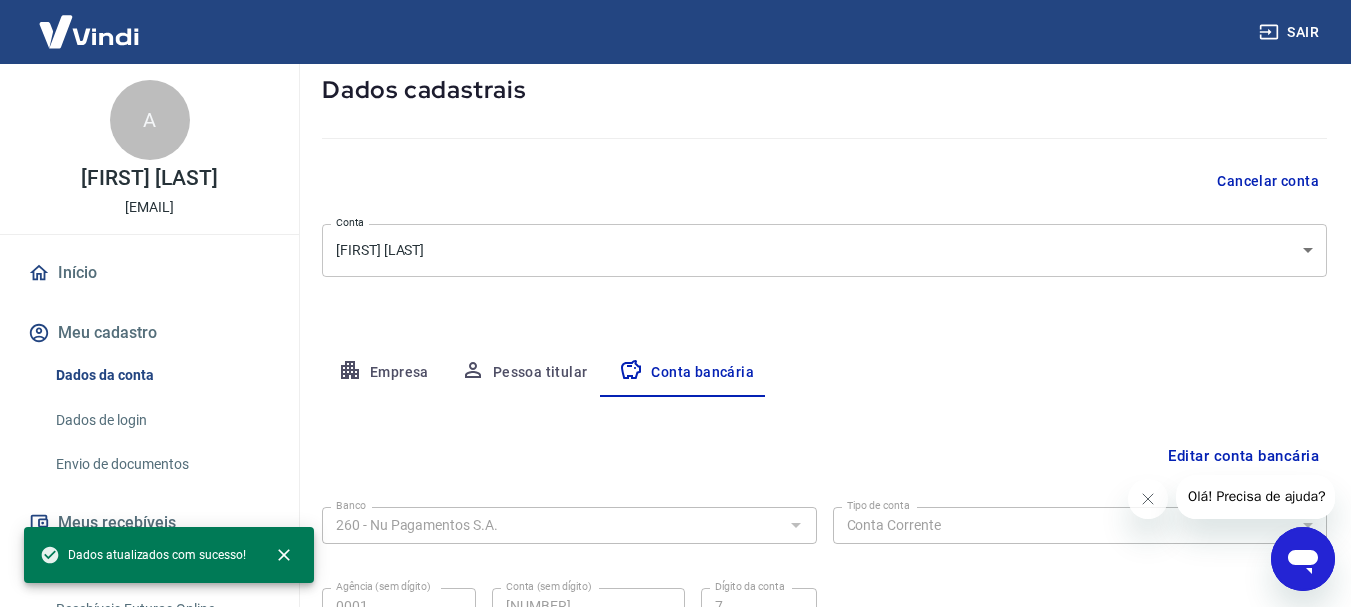 scroll, scrollTop: 304, scrollLeft: 0, axis: vertical 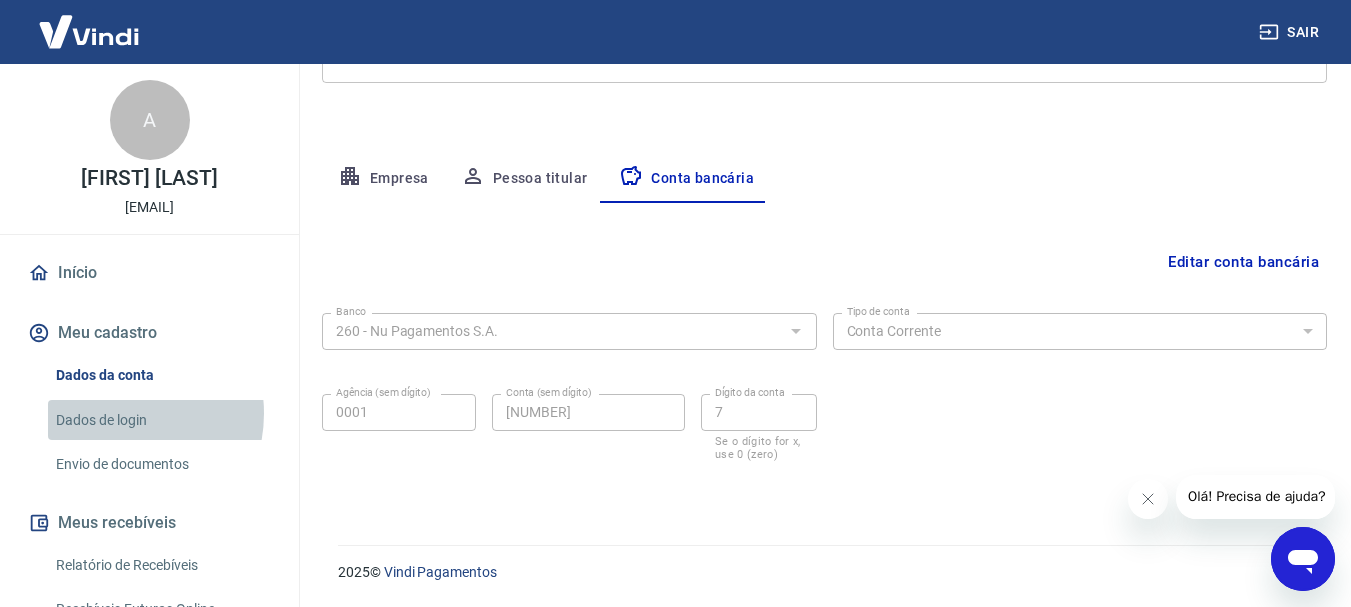 click on "Dados de login" at bounding box center [161, 420] 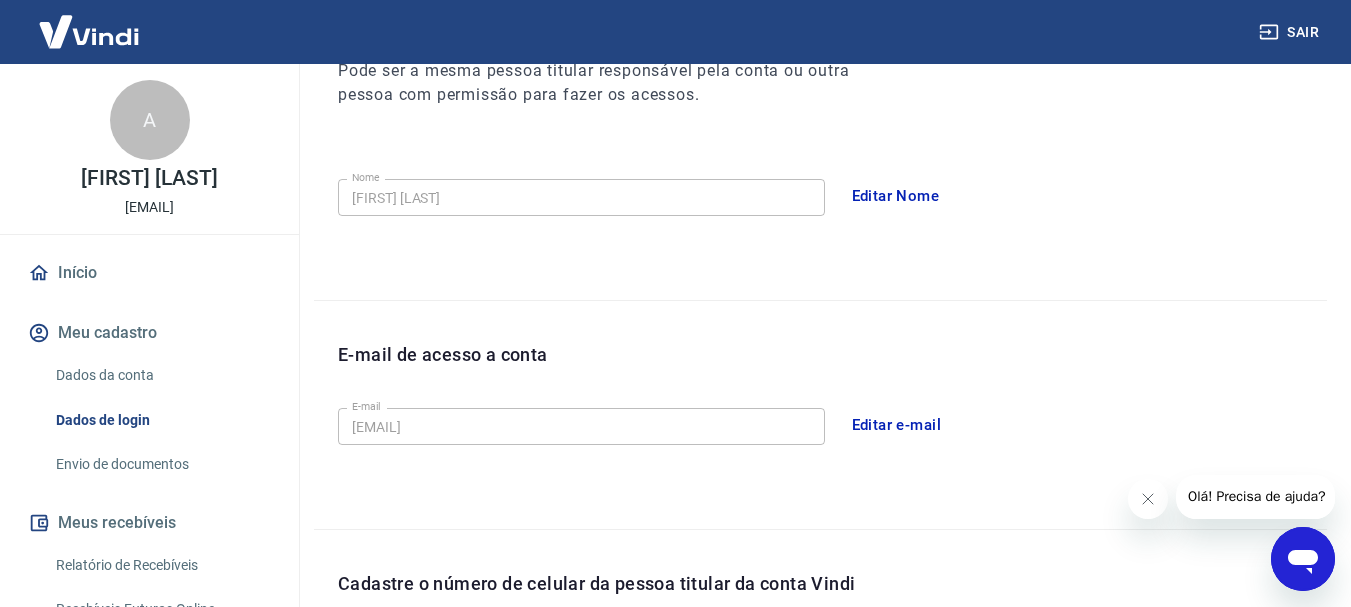 scroll, scrollTop: 658, scrollLeft: 0, axis: vertical 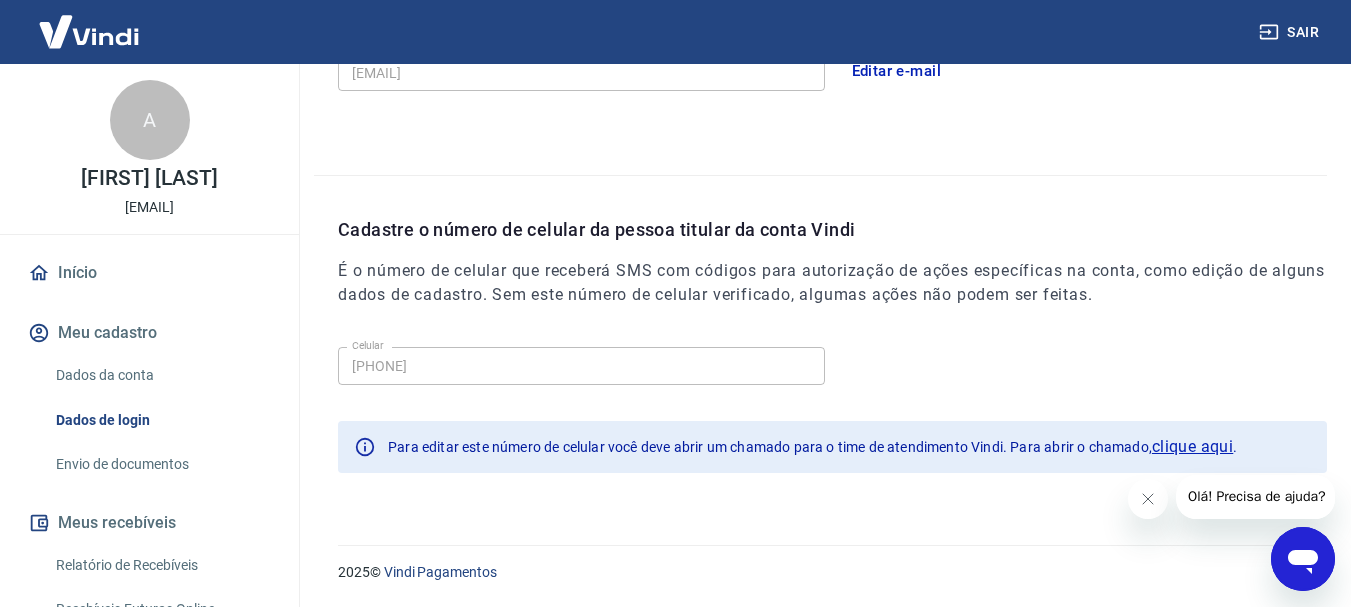 click on "Envio de documentos" at bounding box center (161, 464) 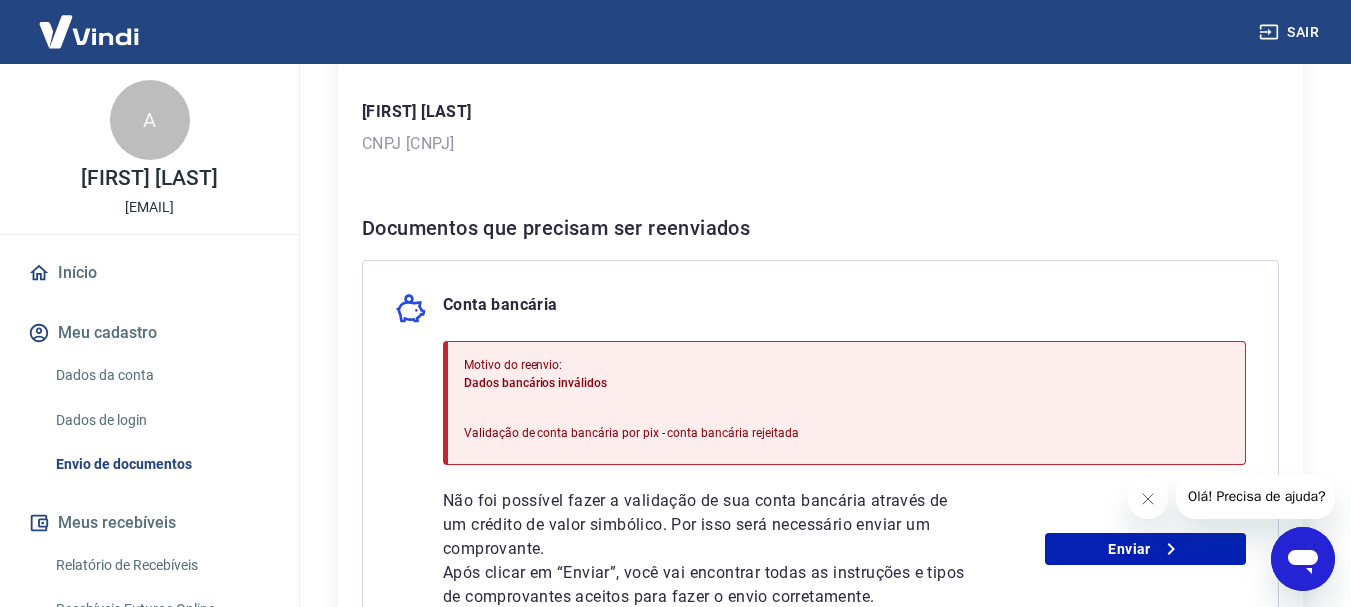 scroll, scrollTop: 500, scrollLeft: 0, axis: vertical 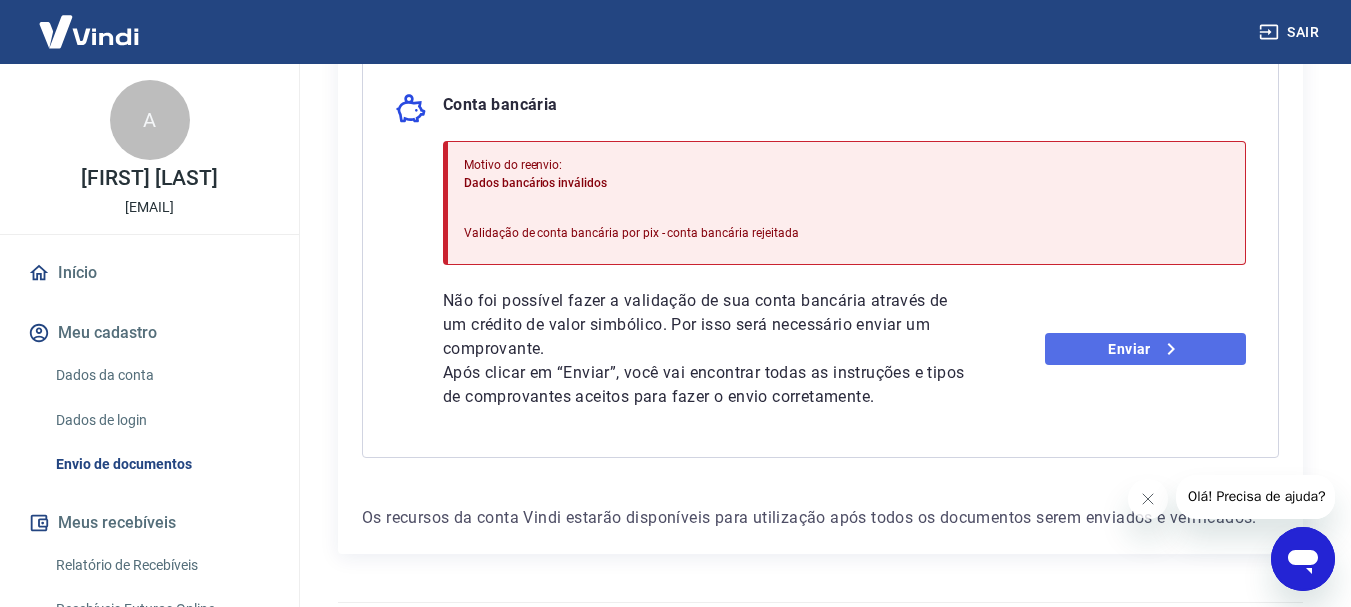 click on "Enviar" at bounding box center (1145, 349) 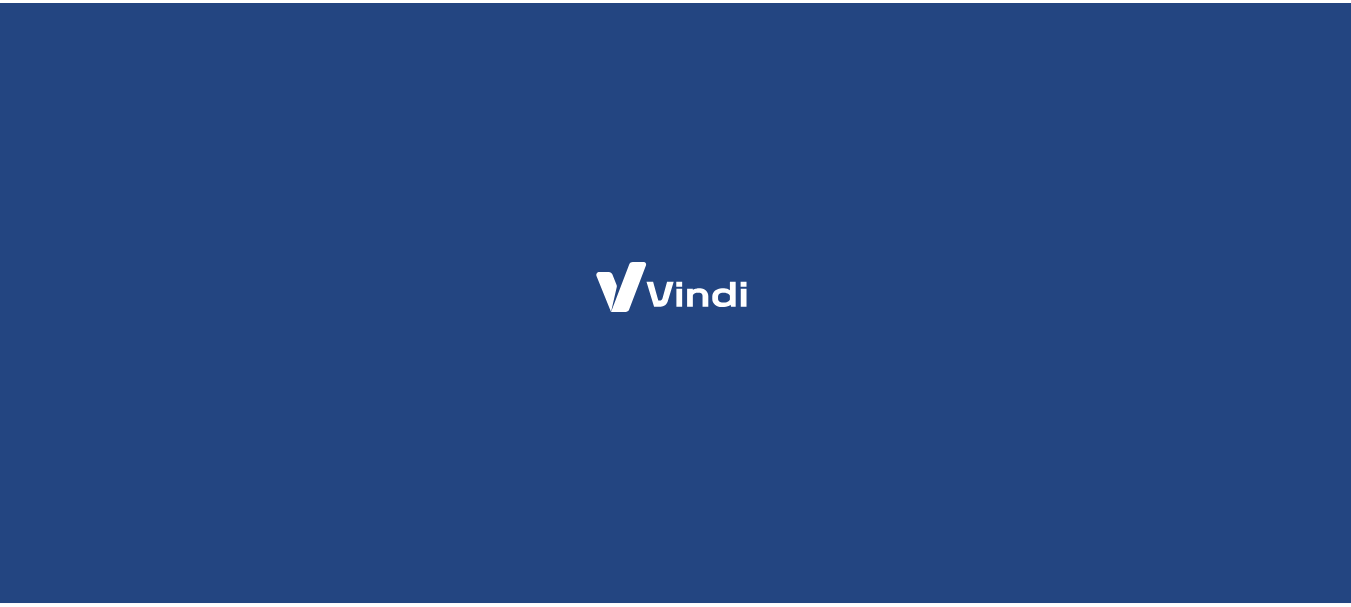 scroll, scrollTop: 0, scrollLeft: 0, axis: both 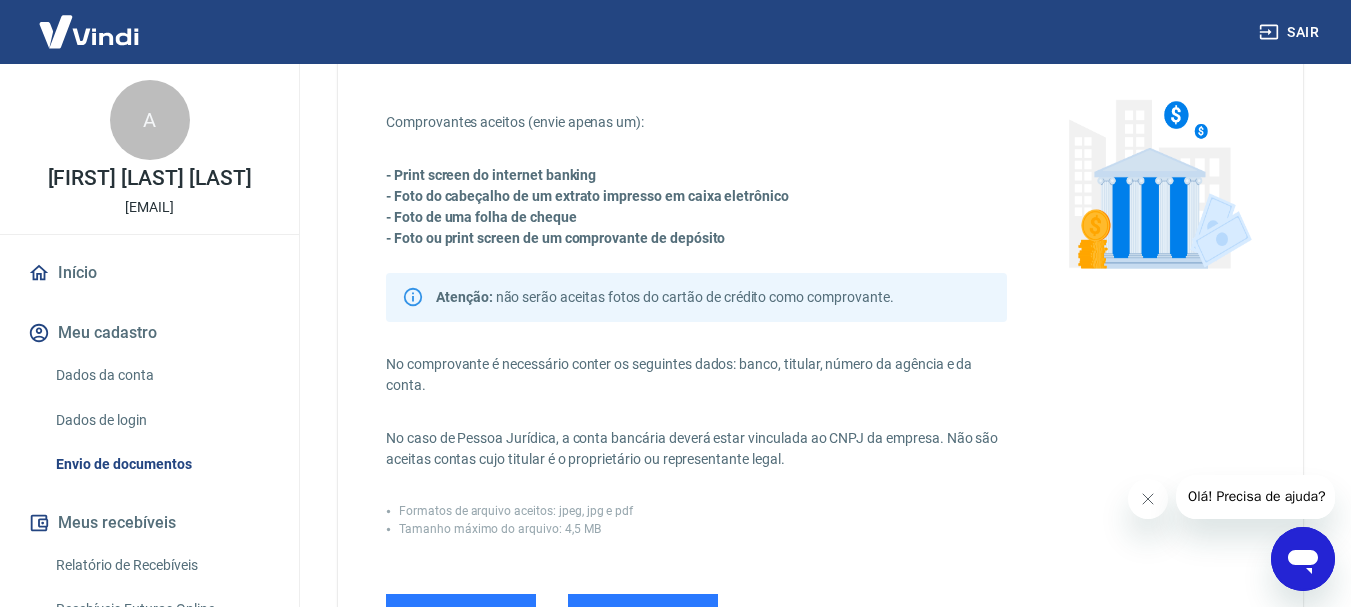 click on "Dados da conta" at bounding box center (161, 375) 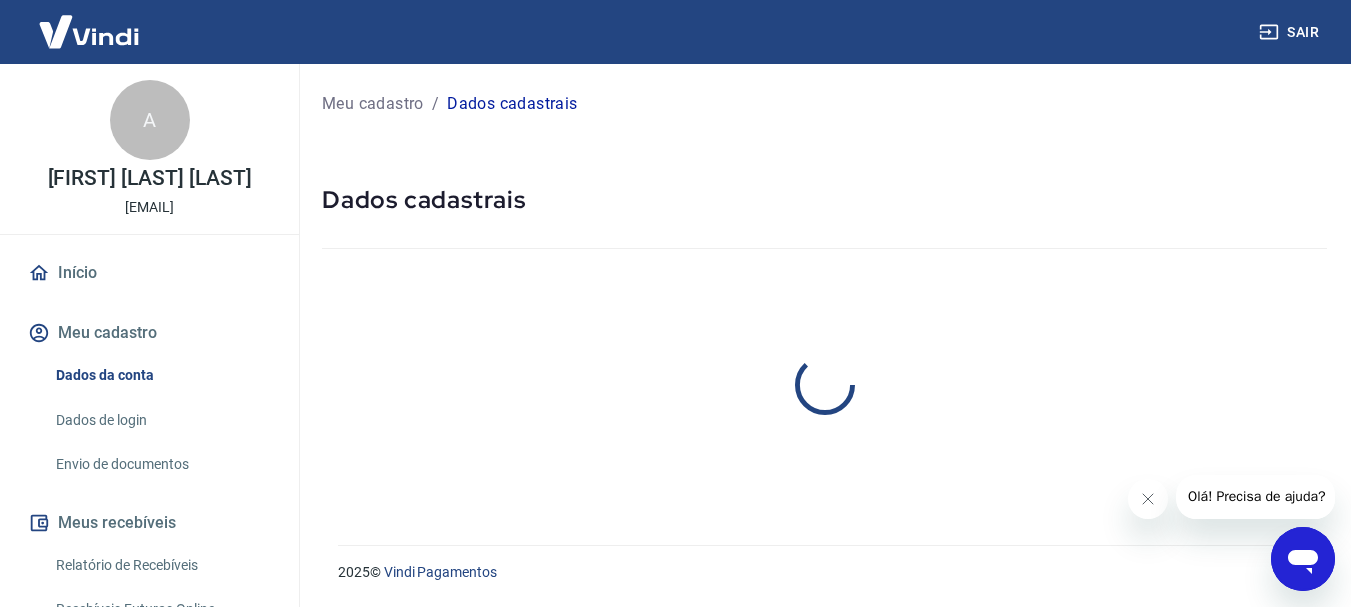 scroll, scrollTop: 0, scrollLeft: 0, axis: both 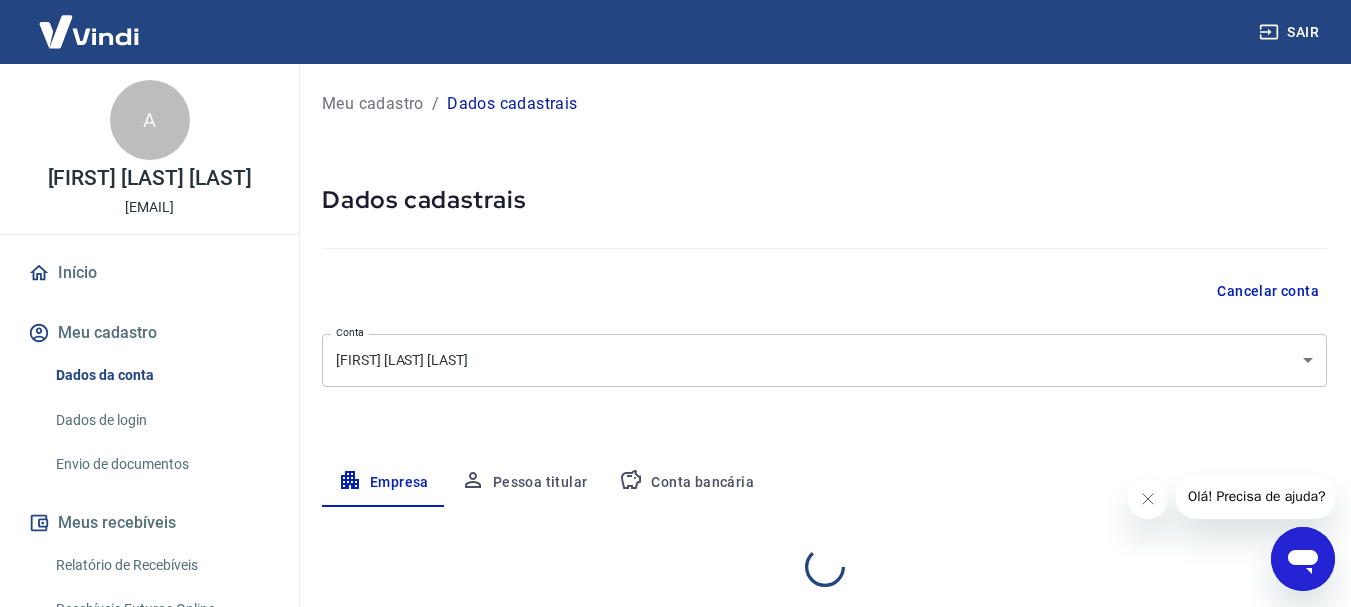 select on "RJ" 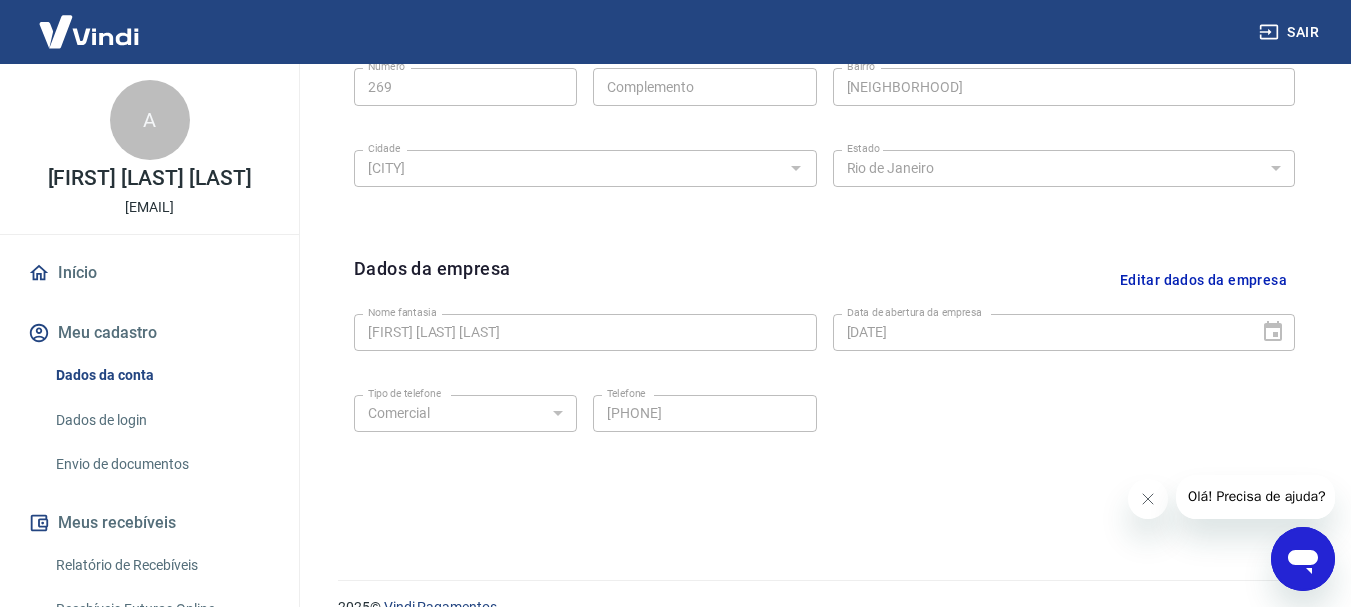 scroll, scrollTop: 835, scrollLeft: 0, axis: vertical 